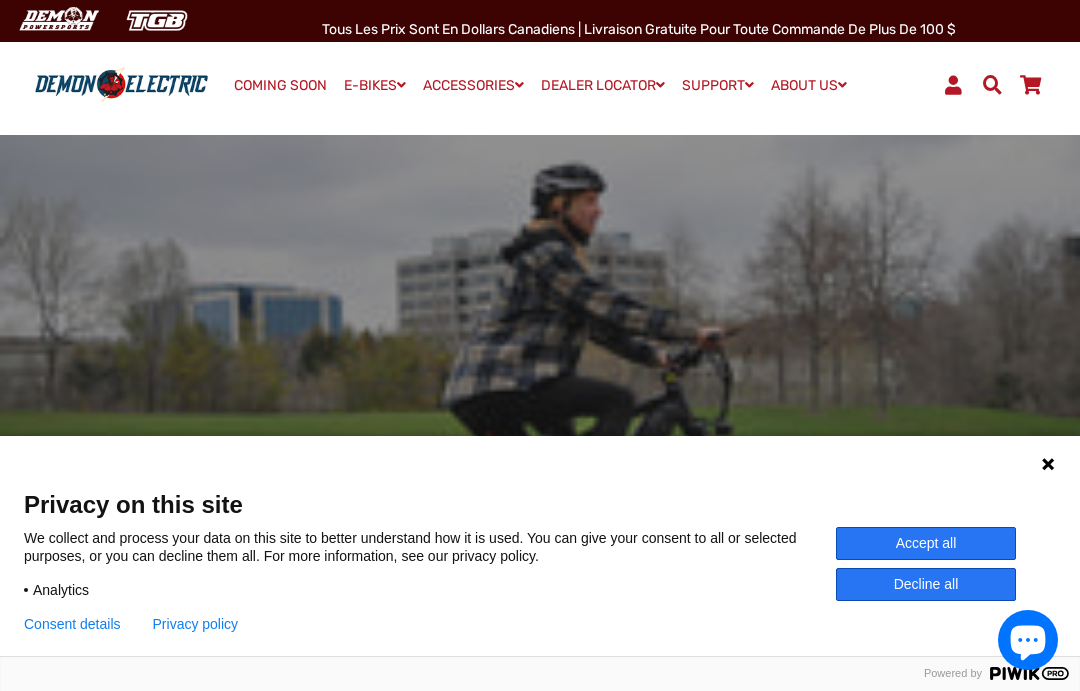 scroll, scrollTop: 0, scrollLeft: 0, axis: both 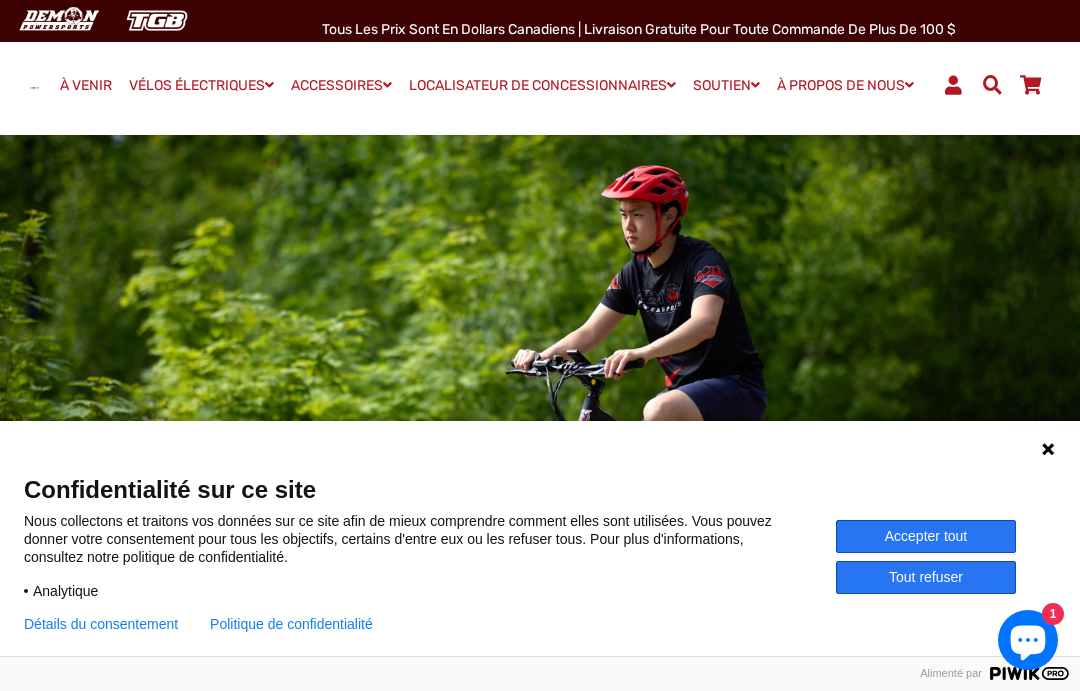 click on "Accepter tout" at bounding box center [926, 536] 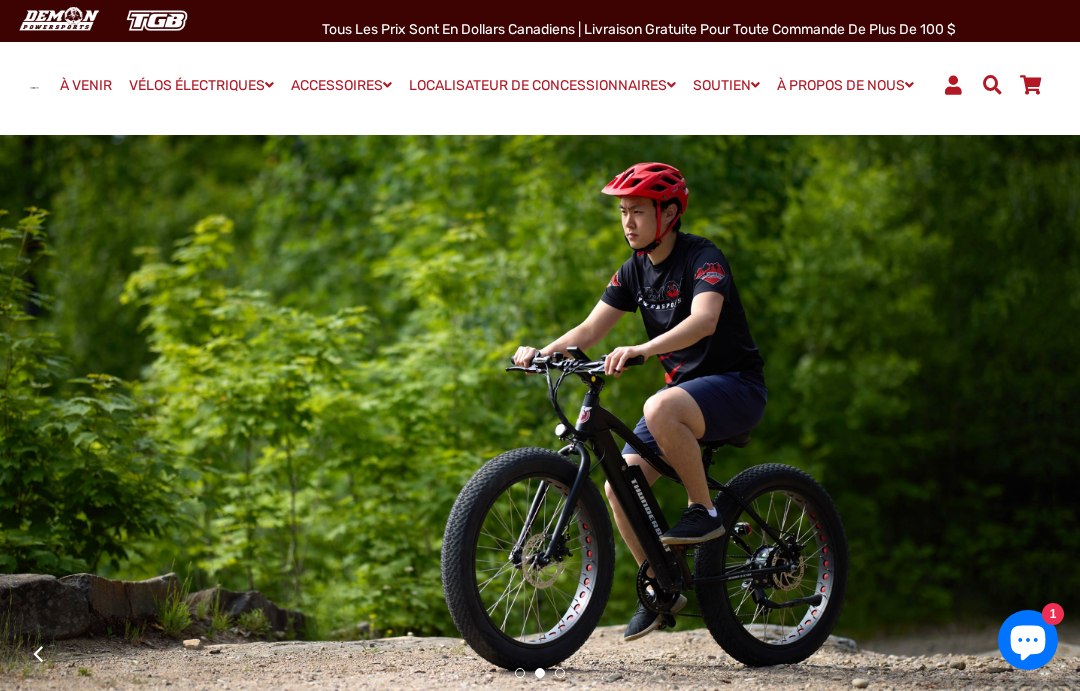 scroll, scrollTop: 0, scrollLeft: 0, axis: both 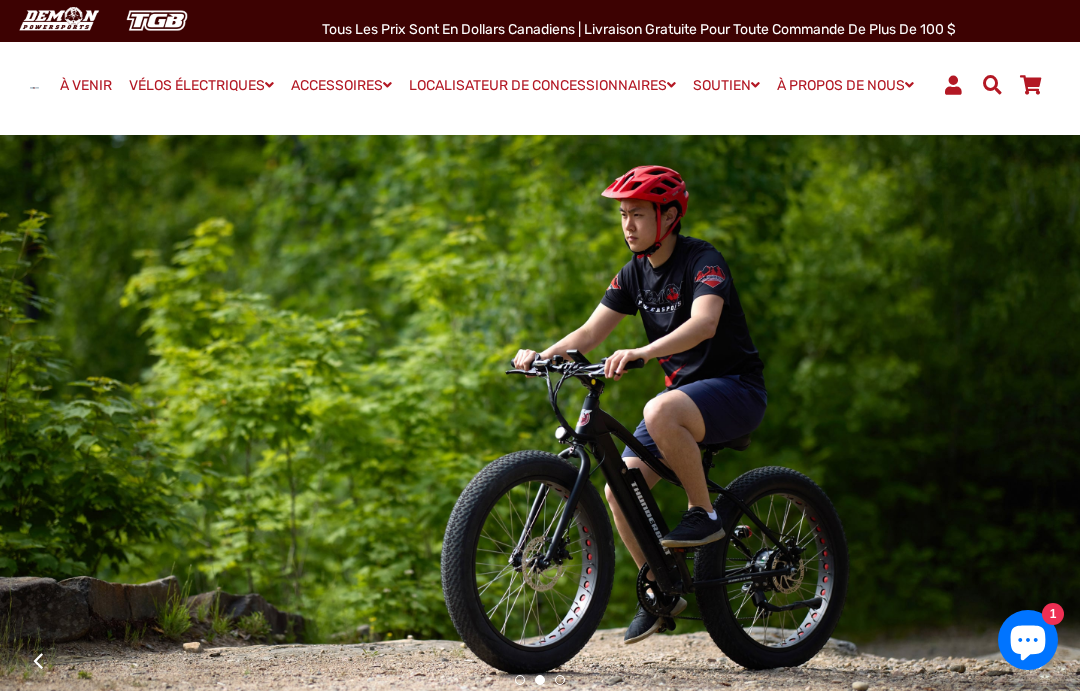 click 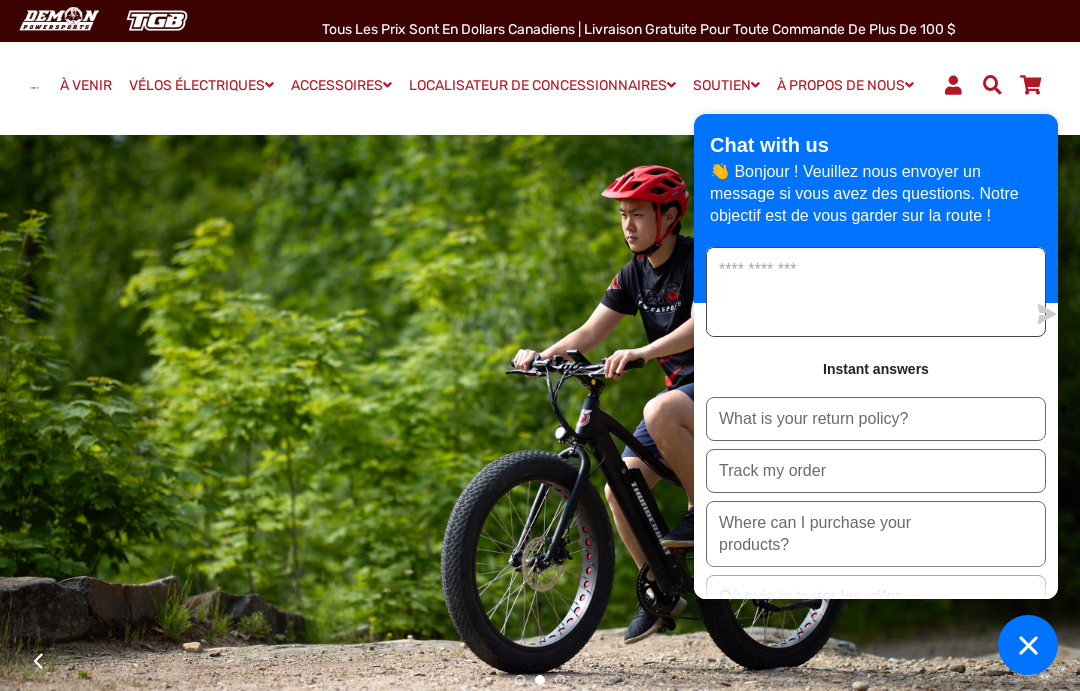 click at bounding box center [866, 292] 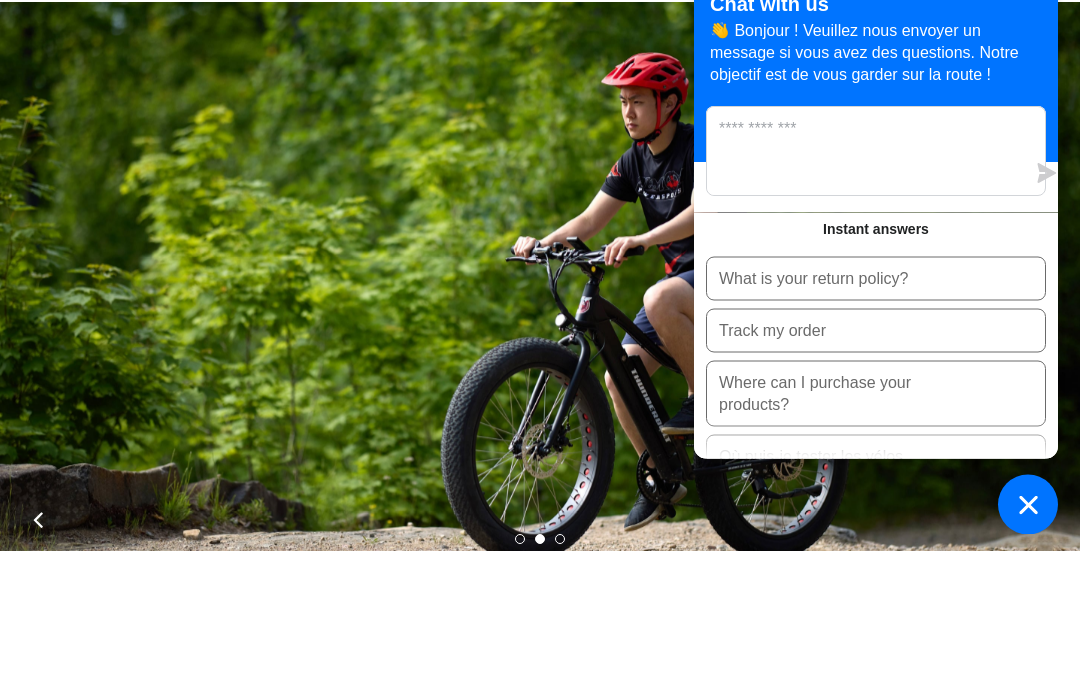 scroll, scrollTop: 141, scrollLeft: 0, axis: vertical 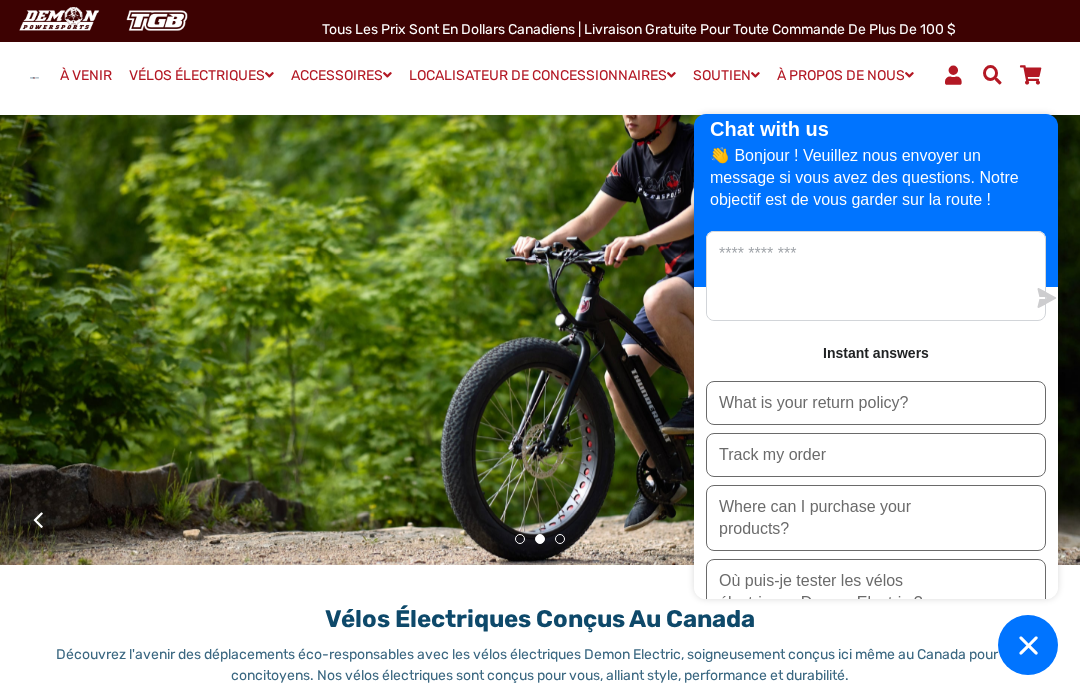 click 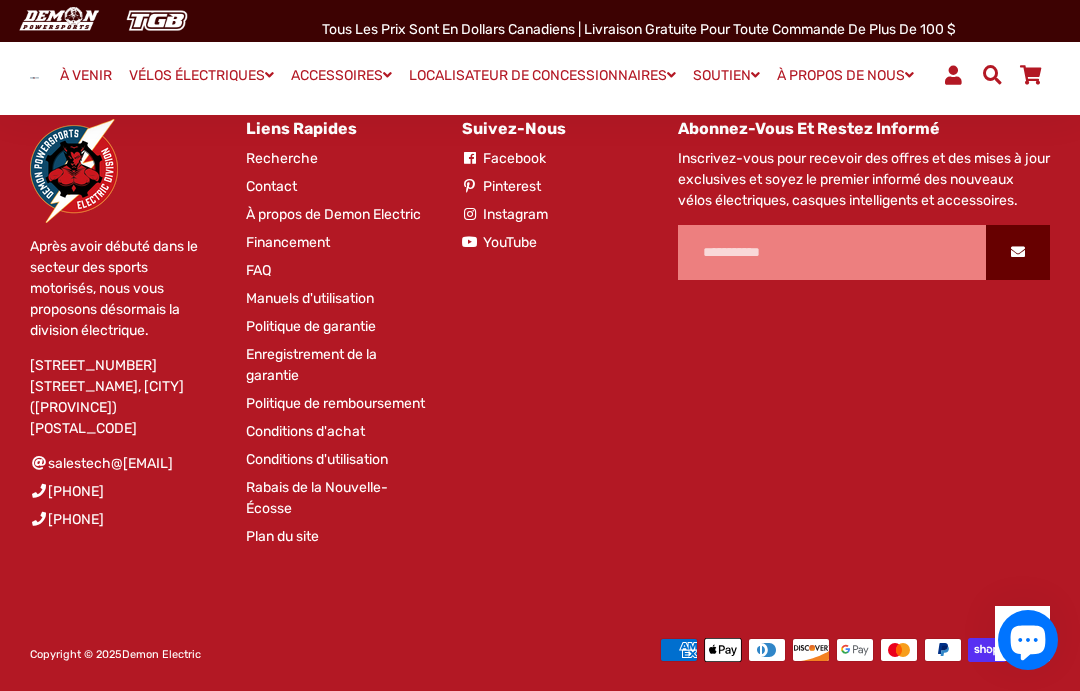 scroll, scrollTop: 3974, scrollLeft: 0, axis: vertical 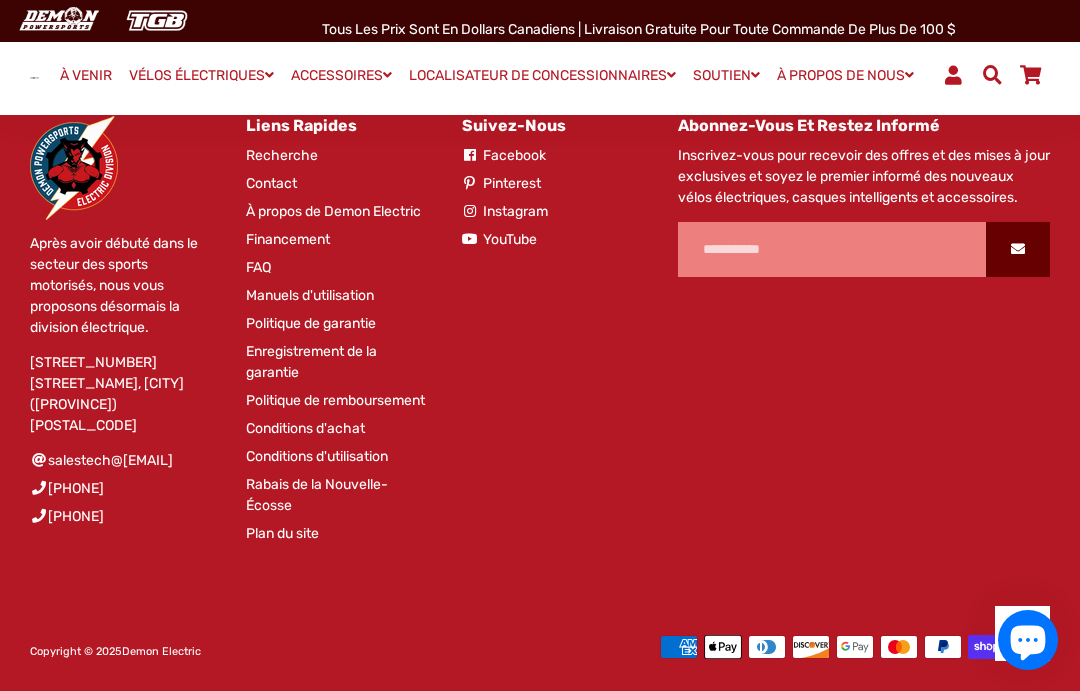 click on "Contact" at bounding box center (271, 183) 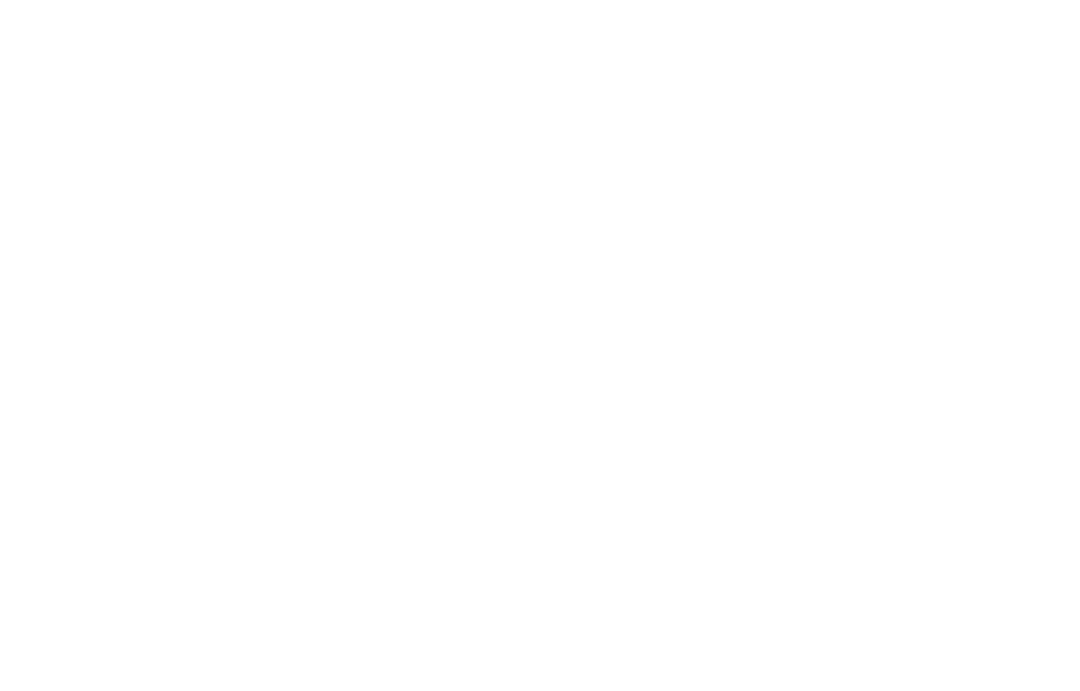 scroll, scrollTop: 0, scrollLeft: 0, axis: both 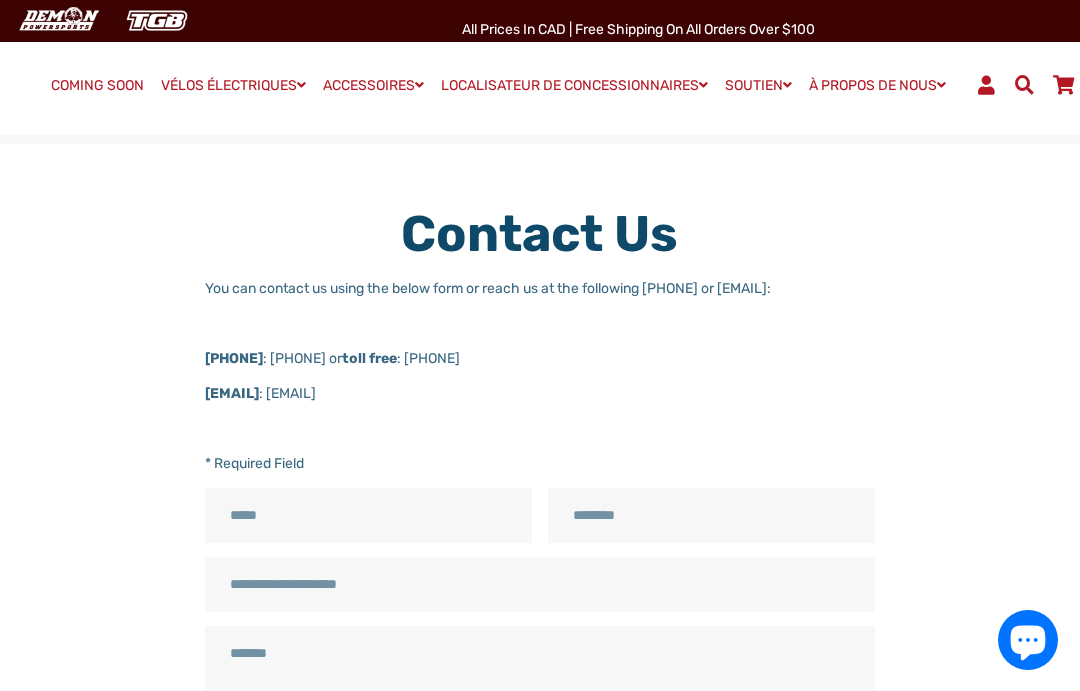click on "[NAME]" at bounding box center [368, 515] 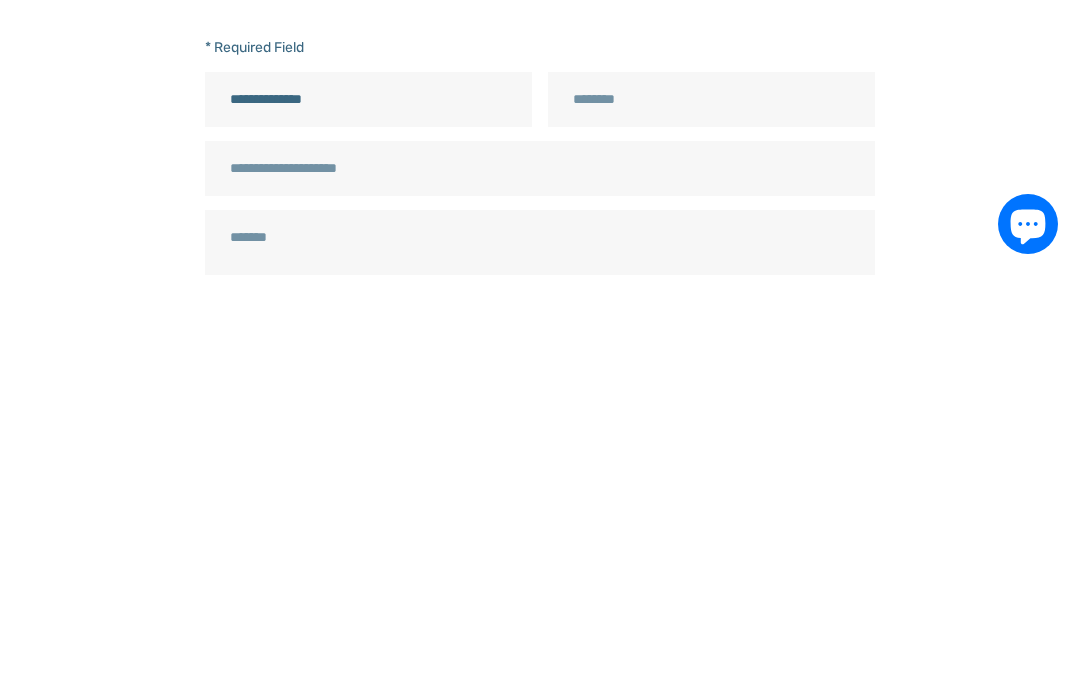 type on "**********" 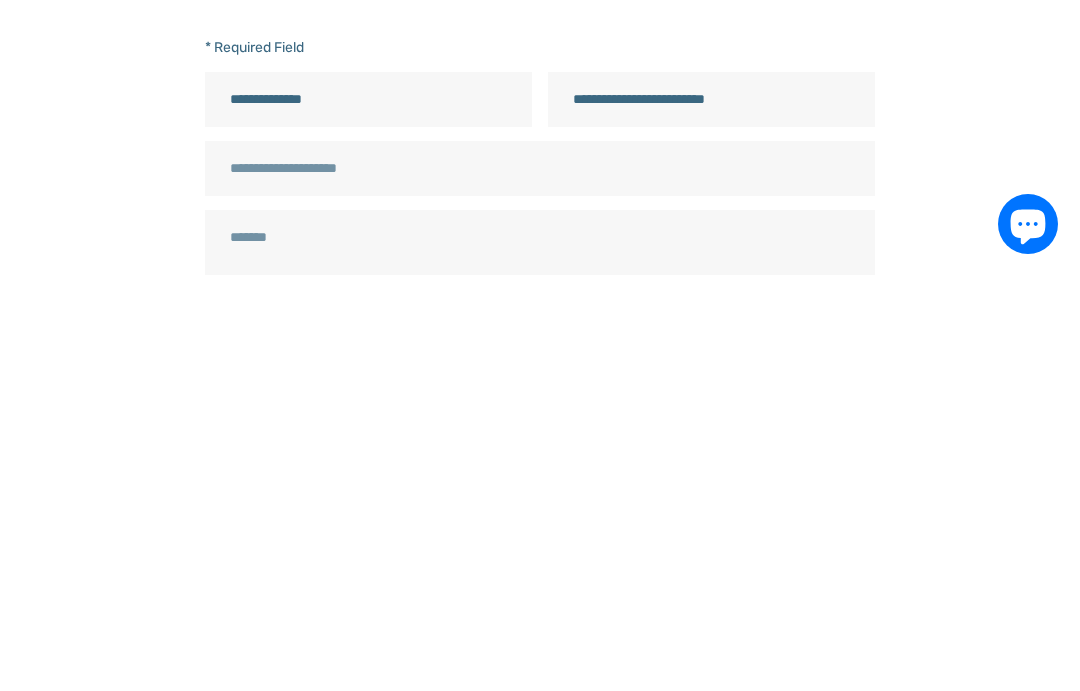 type on "**********" 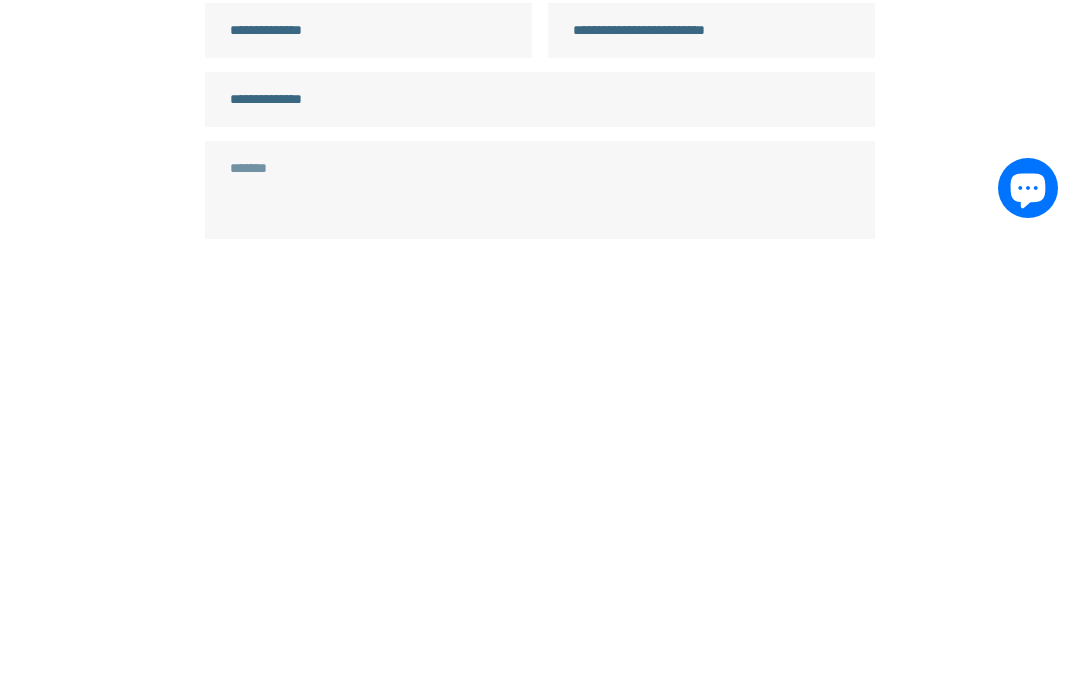 type on "**********" 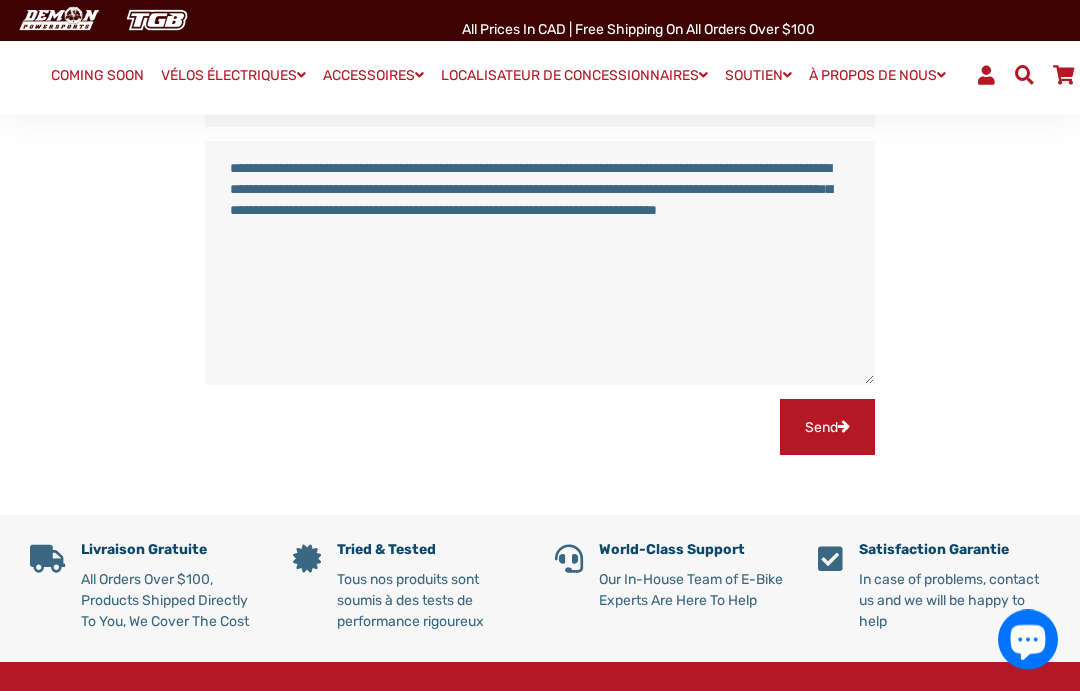 scroll, scrollTop: 482, scrollLeft: 0, axis: vertical 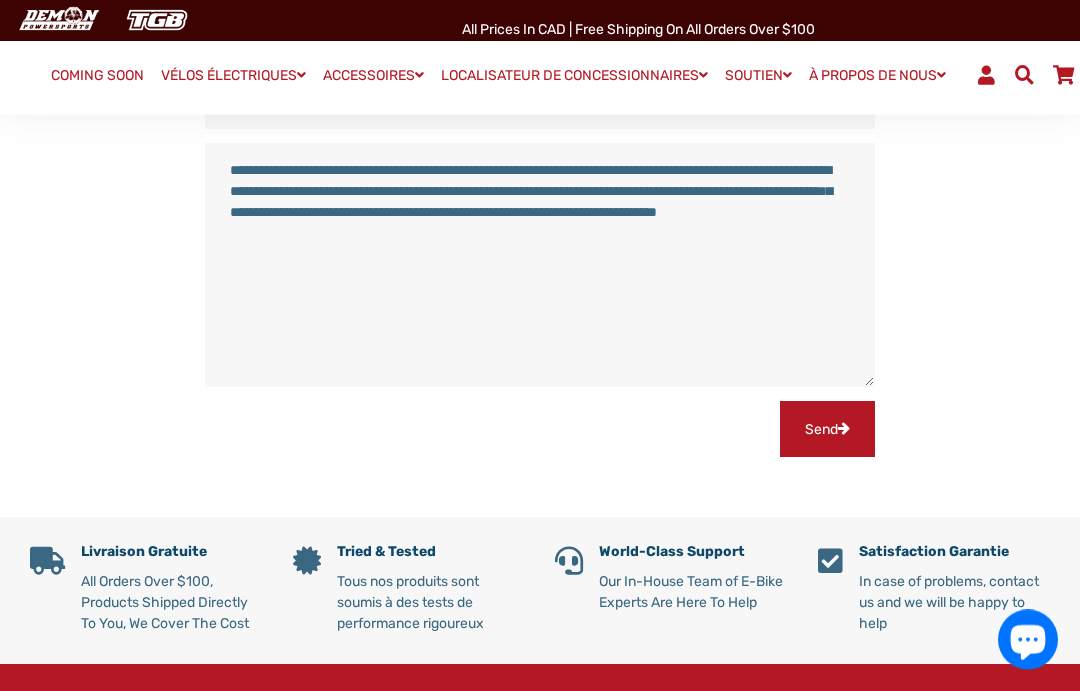 type on "**********" 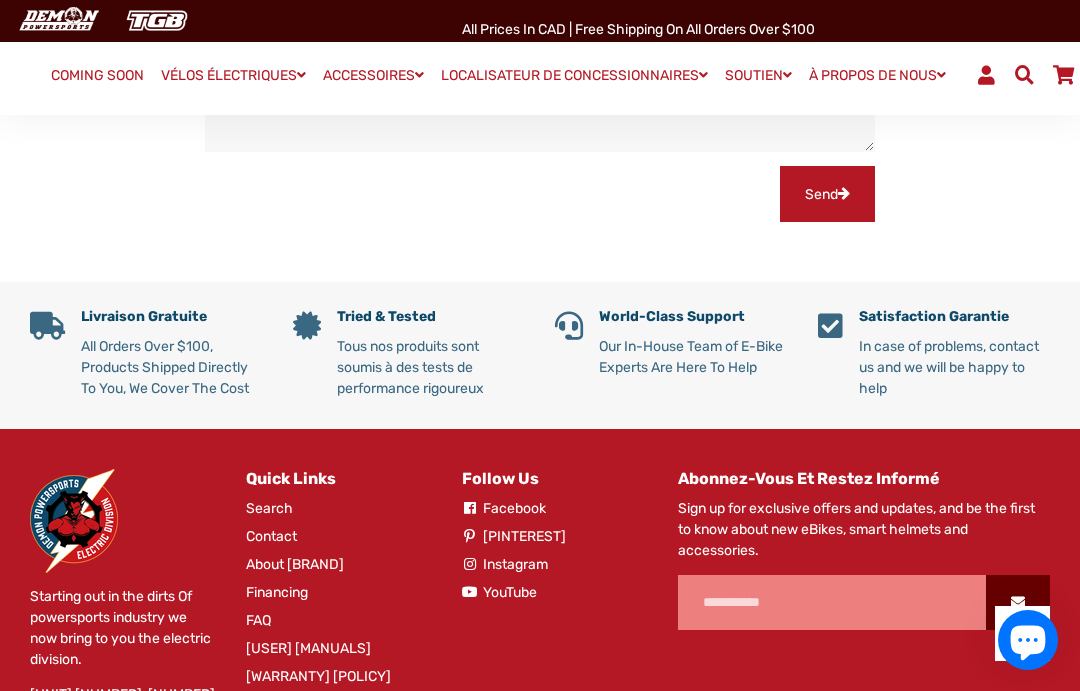 scroll, scrollTop: 717, scrollLeft: 0, axis: vertical 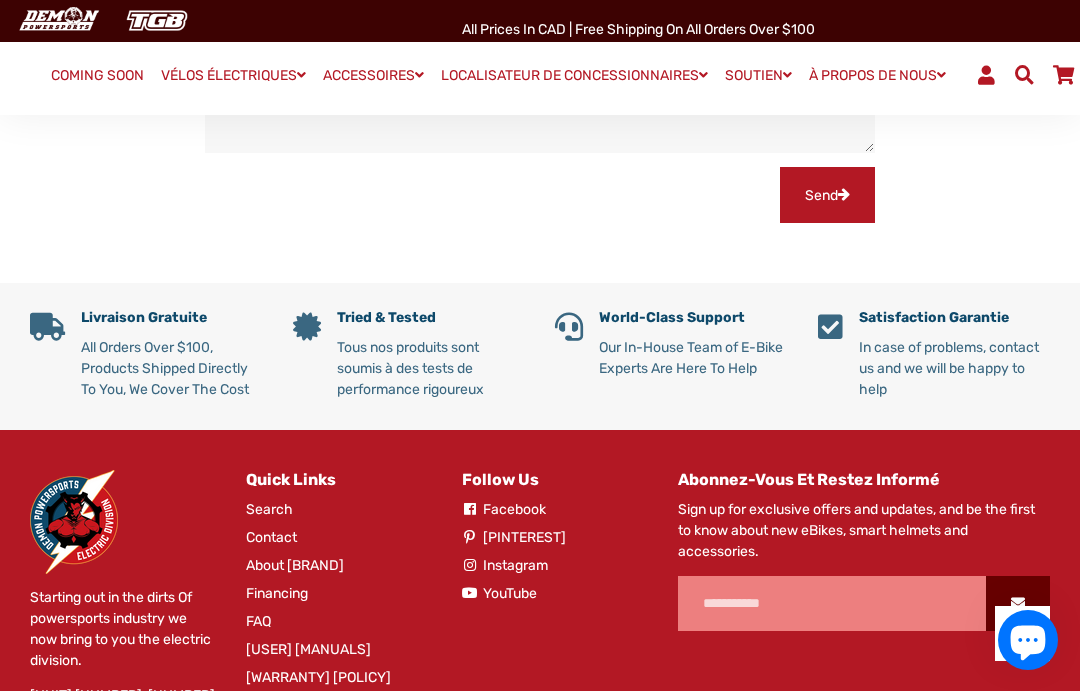click on "Send" at bounding box center (821, 195) 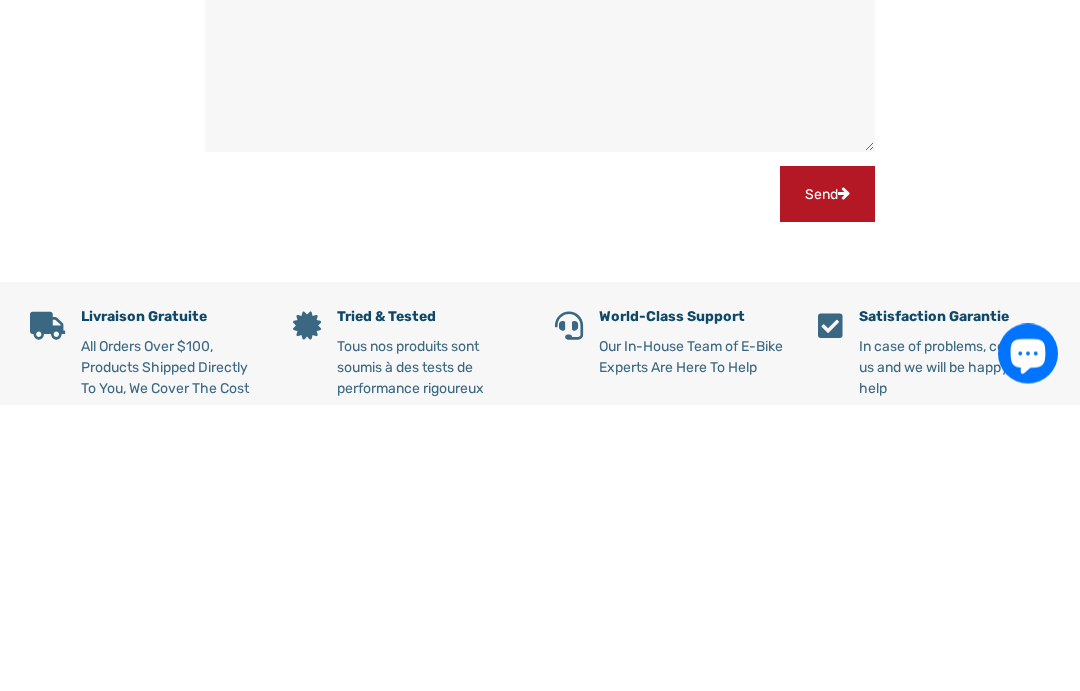 scroll, scrollTop: 427, scrollLeft: 0, axis: vertical 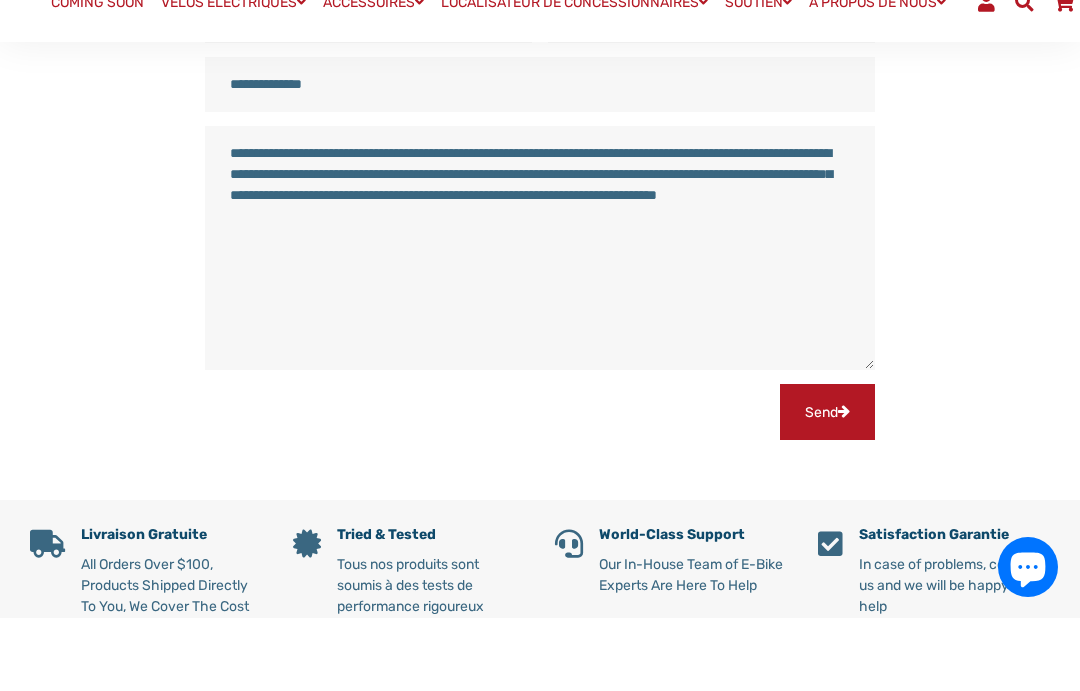 click on "**********" at bounding box center [540, 321] 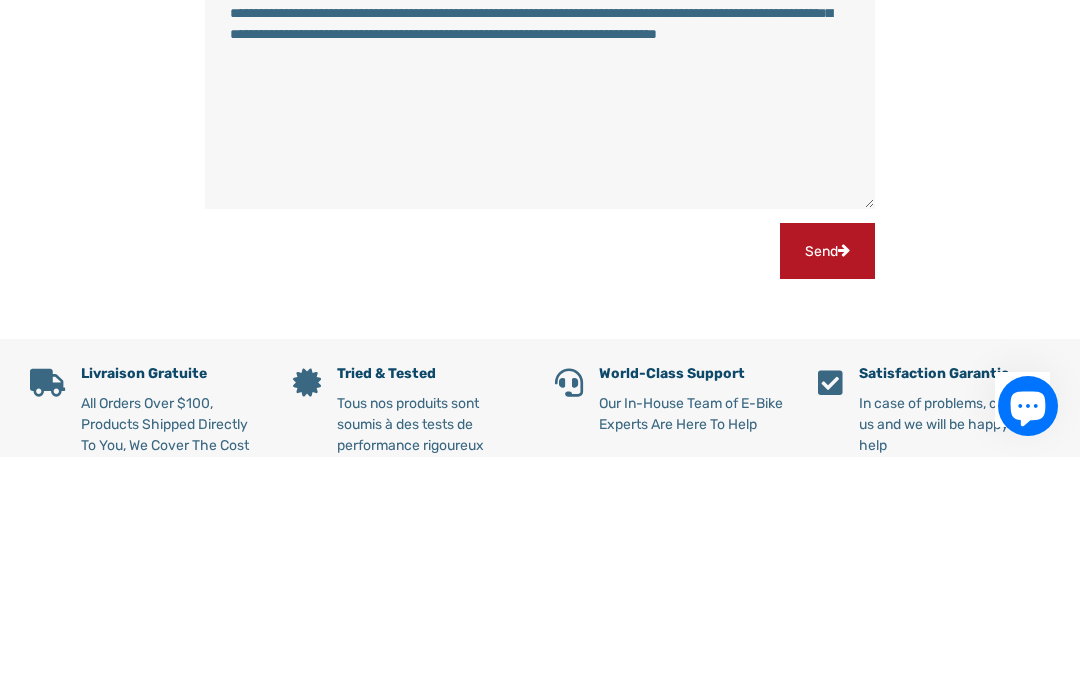 click on "Send" at bounding box center (821, 485) 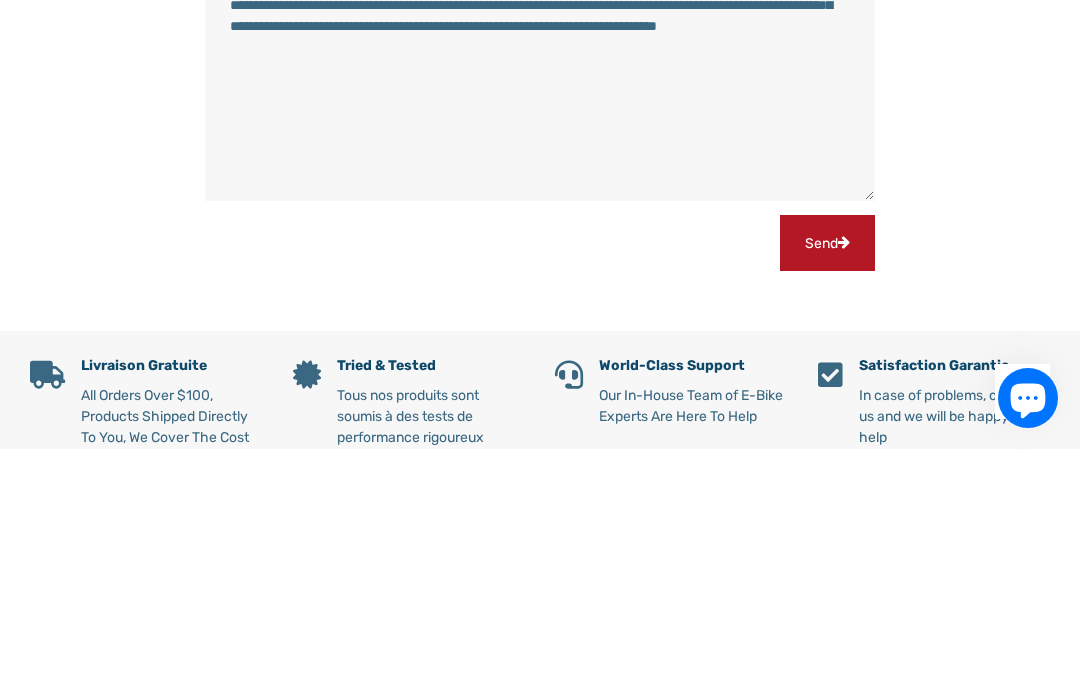 type on "**********" 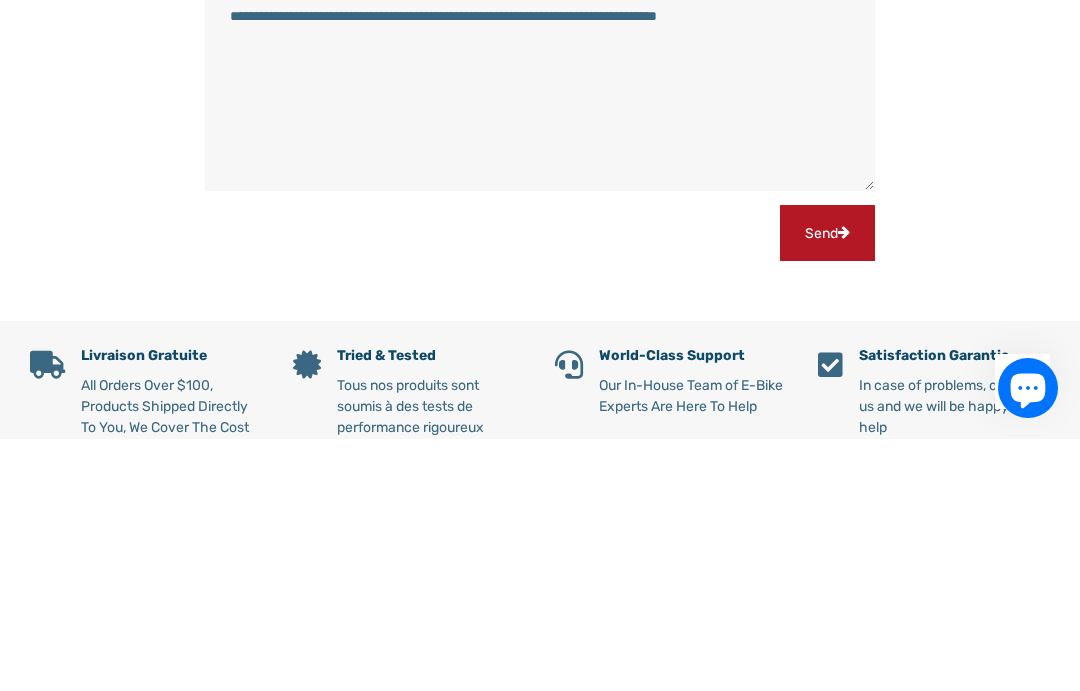 click on "Send" at bounding box center (827, 485) 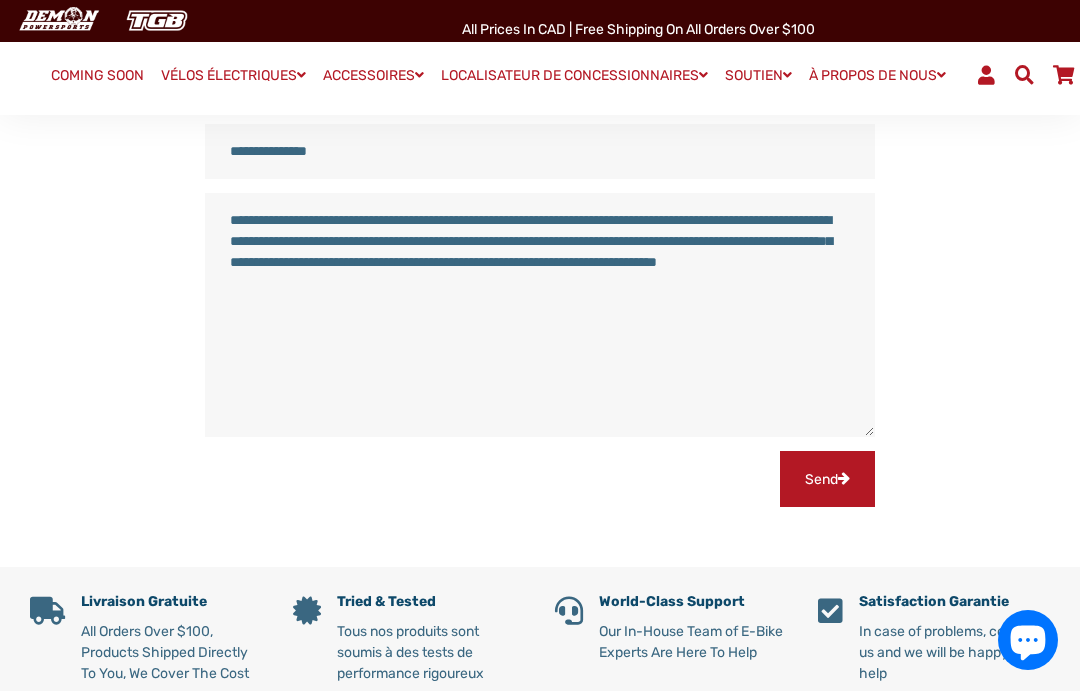 scroll, scrollTop: 439, scrollLeft: 0, axis: vertical 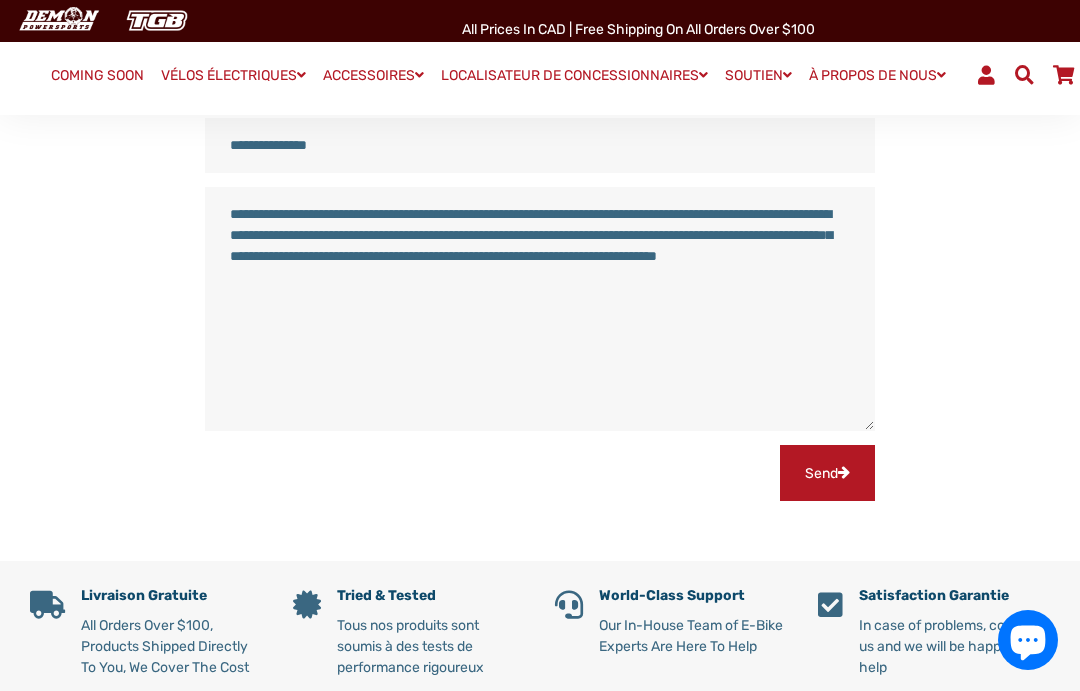 click 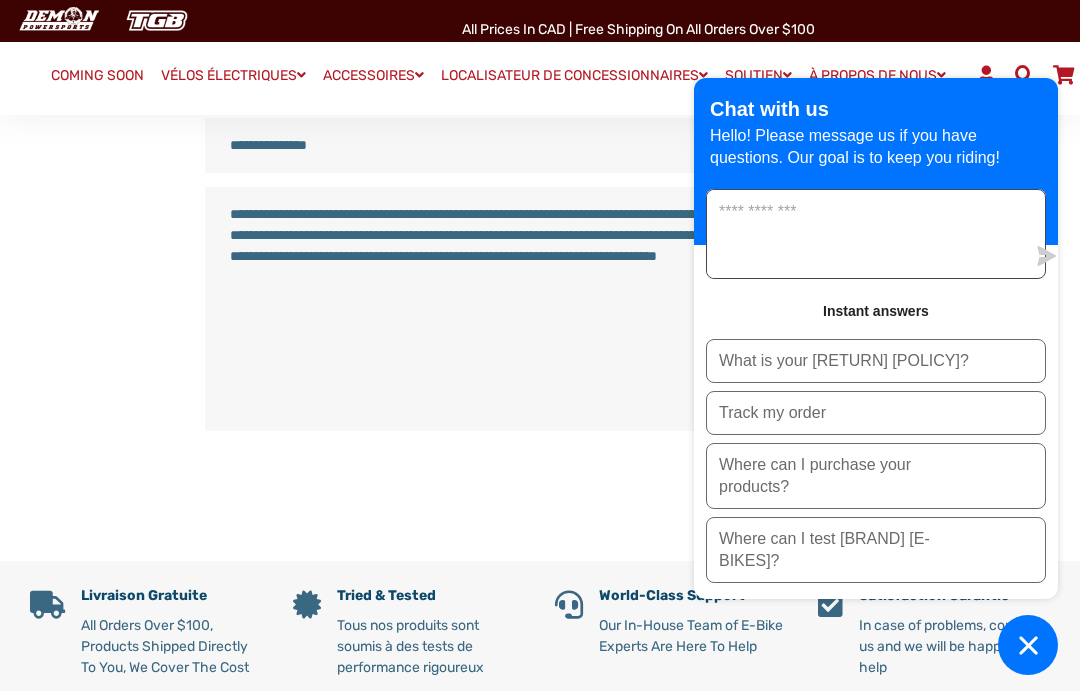 click at bounding box center [866, 234] 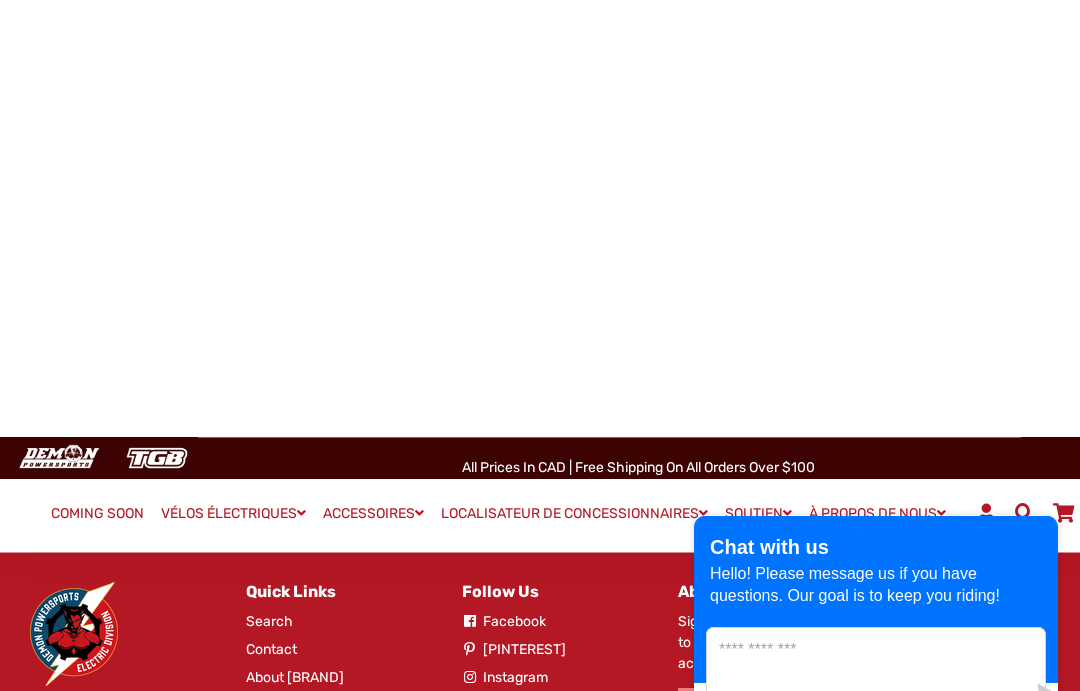 scroll, scrollTop: 1044, scrollLeft: 0, axis: vertical 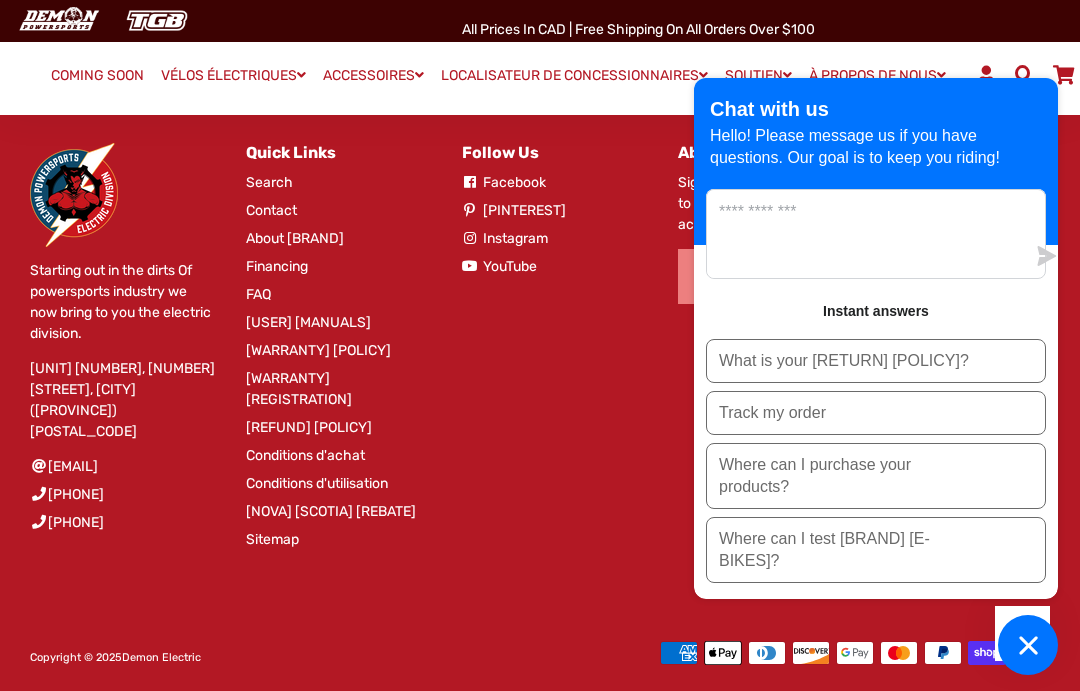 click at bounding box center (1028, 645) 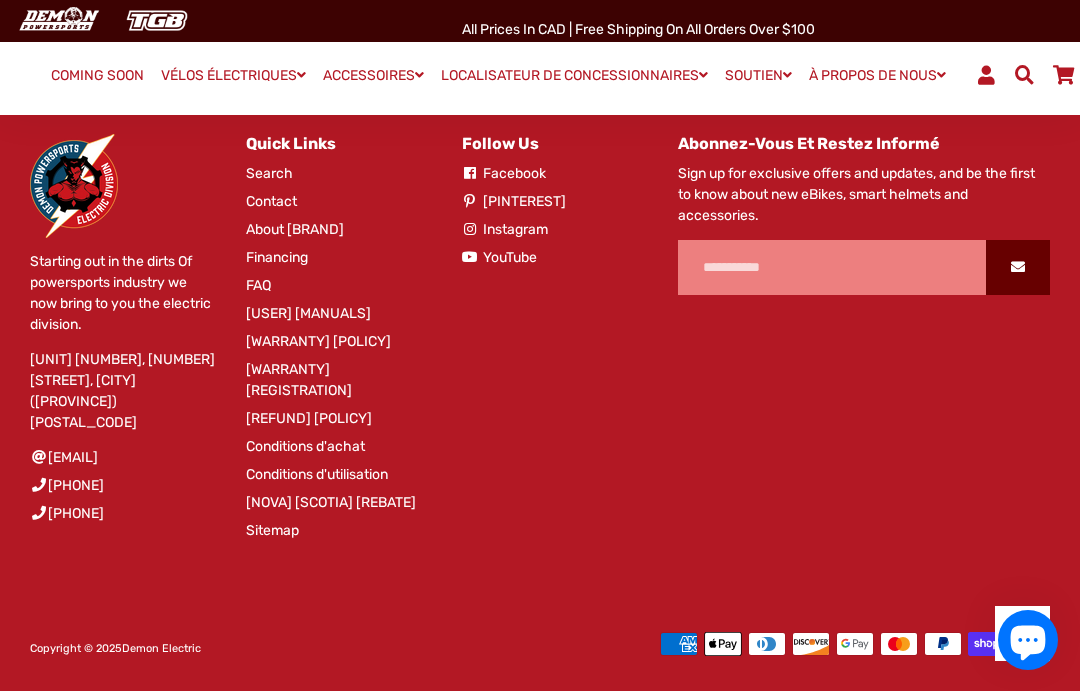 scroll, scrollTop: 1061, scrollLeft: 0, axis: vertical 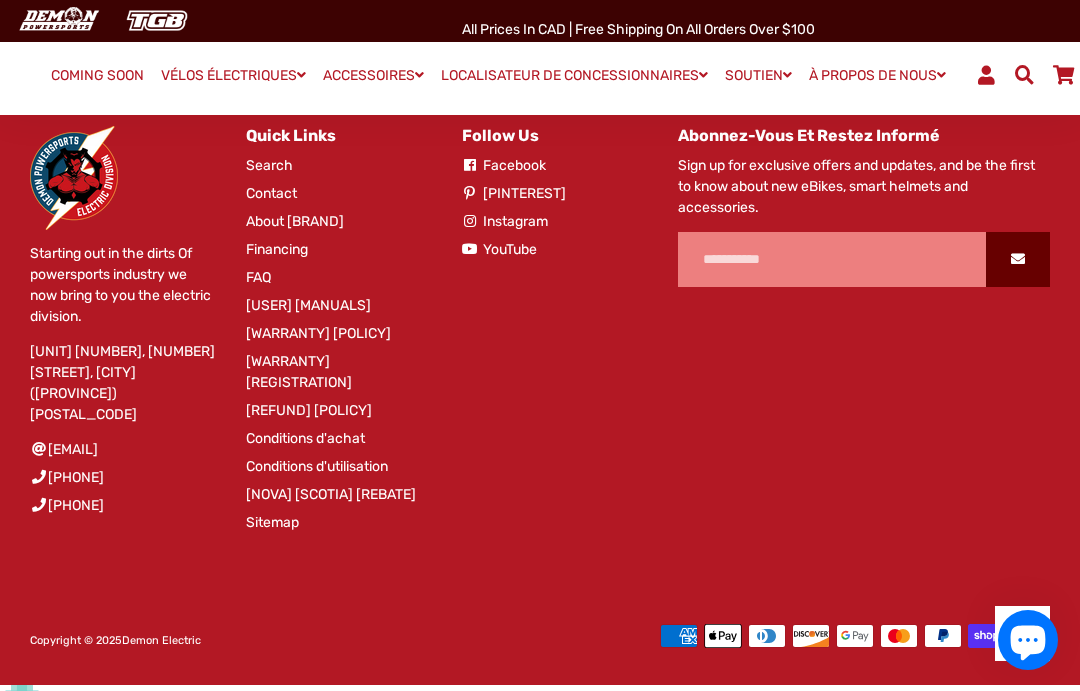 click on "Quick Links
Search
Contact
About [BRAND]
Financing
FAQ
[USER] [MANUALS]
[WARRANTY] [POLICY]
[WARRANTY] [REGISTRATION]
[REFUND] [POLICY]
Terms of Purchase
Terms of Service
[NOVA] [SCOTIA] [REBATE]
Sitemap" at bounding box center [324, 340] 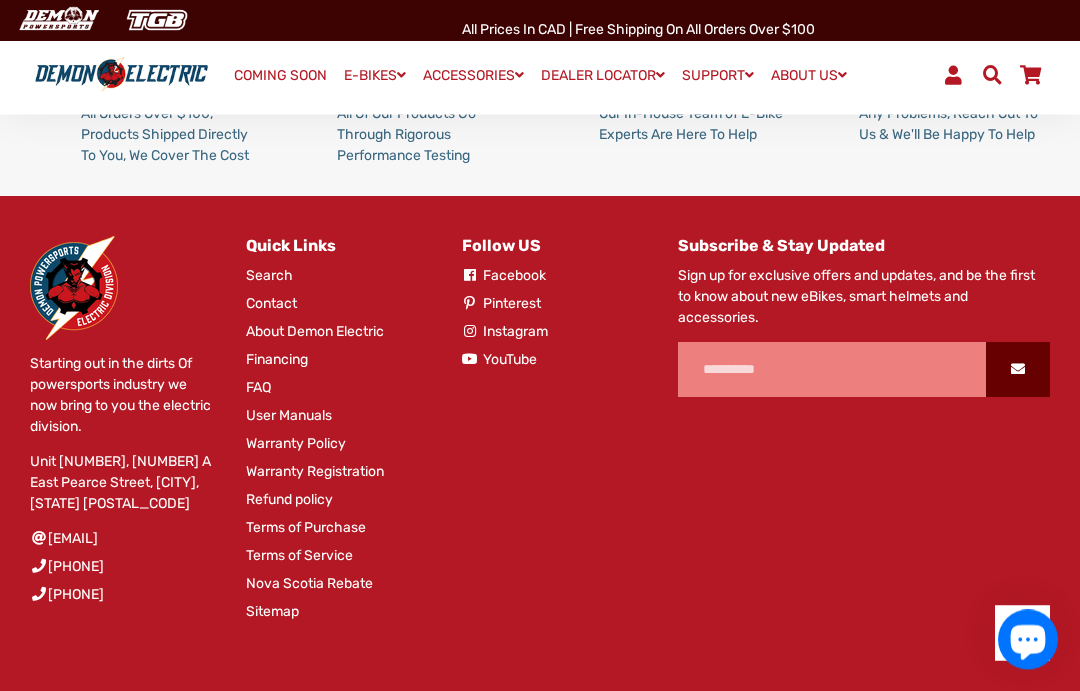 scroll, scrollTop: 954, scrollLeft: 0, axis: vertical 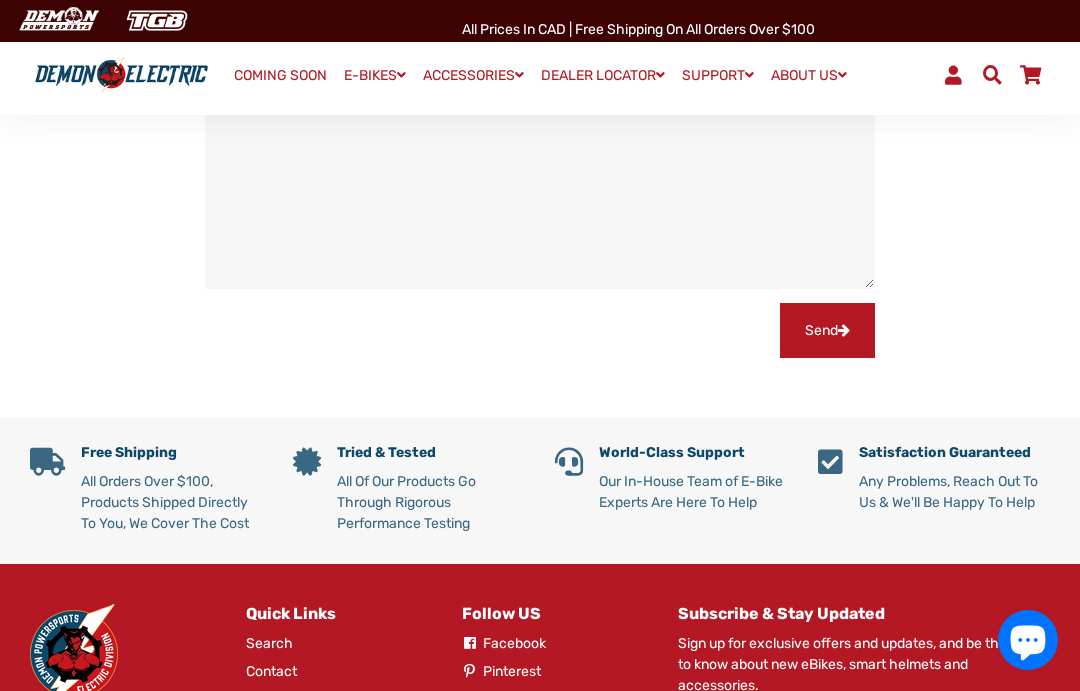 click at bounding box center (844, 330) 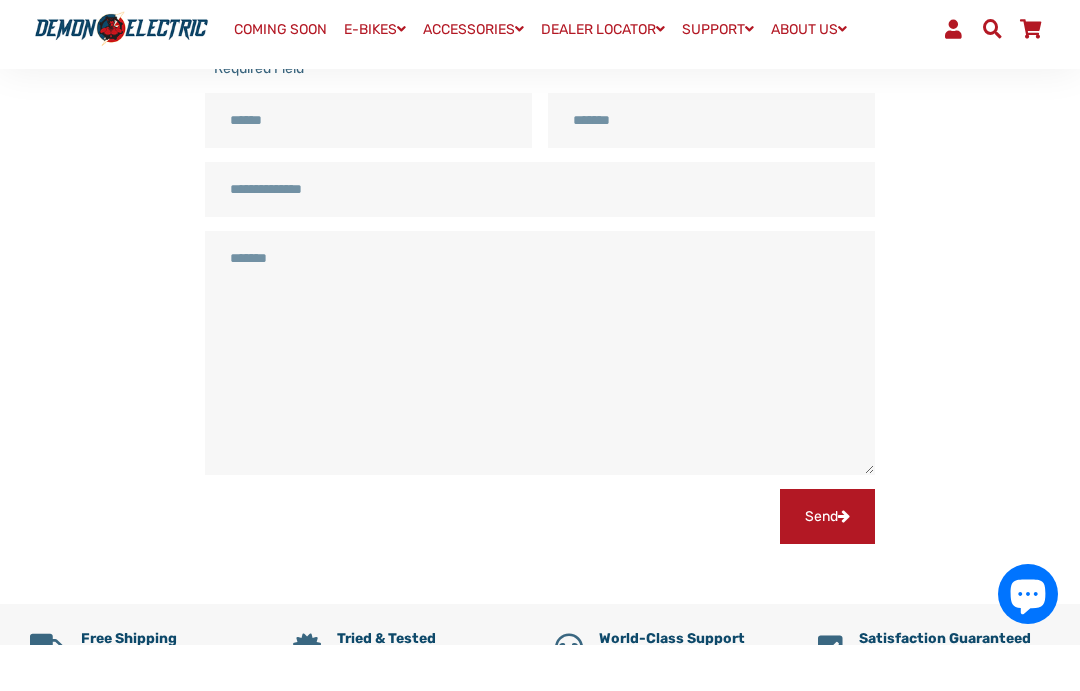 scroll, scrollTop: 348, scrollLeft: 0, axis: vertical 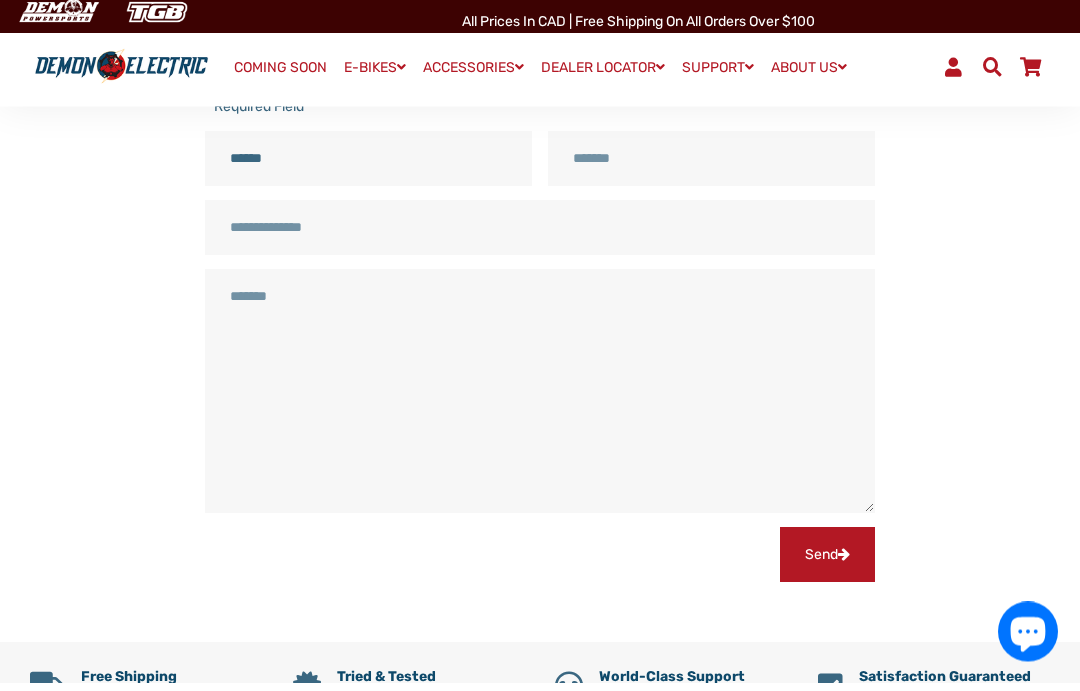 type on "******" 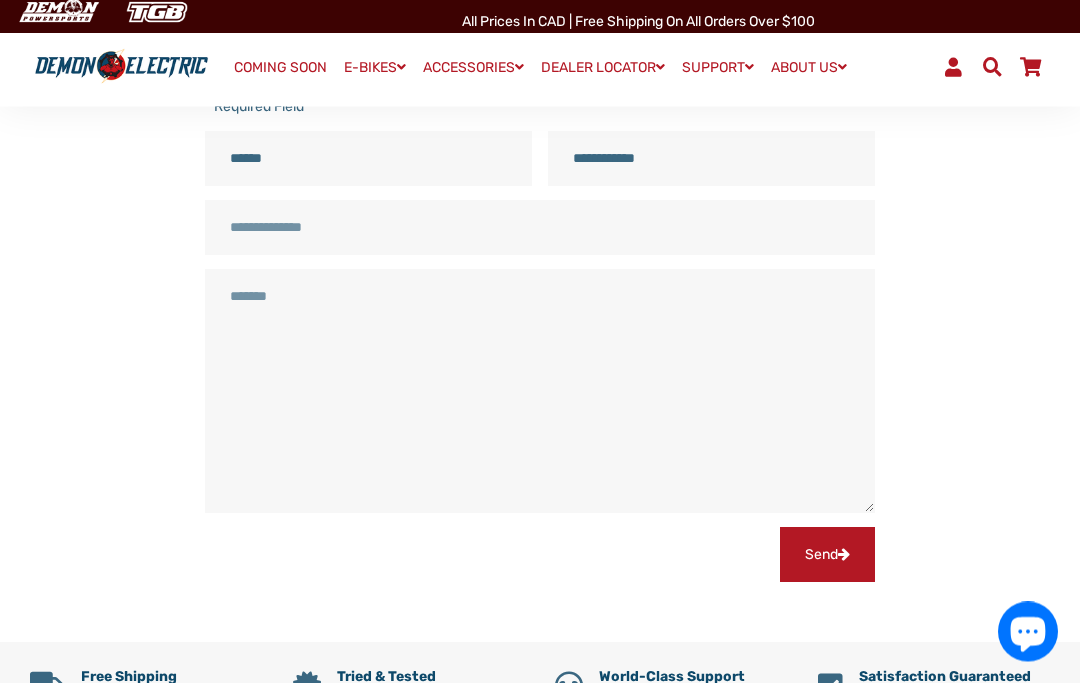 type on "**********" 